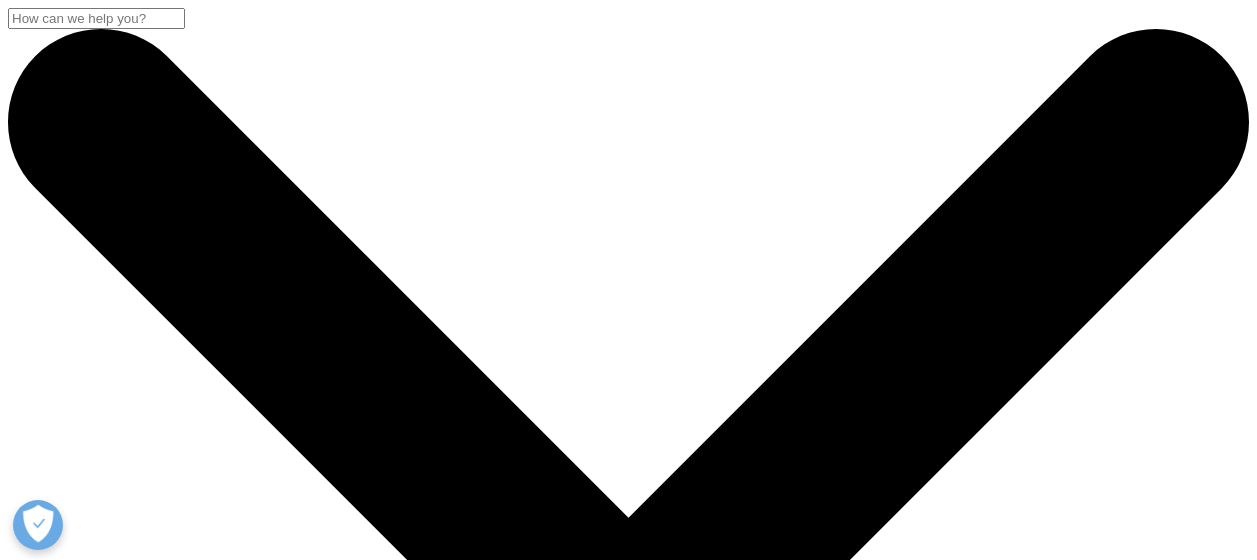 scroll, scrollTop: 0, scrollLeft: 0, axis: both 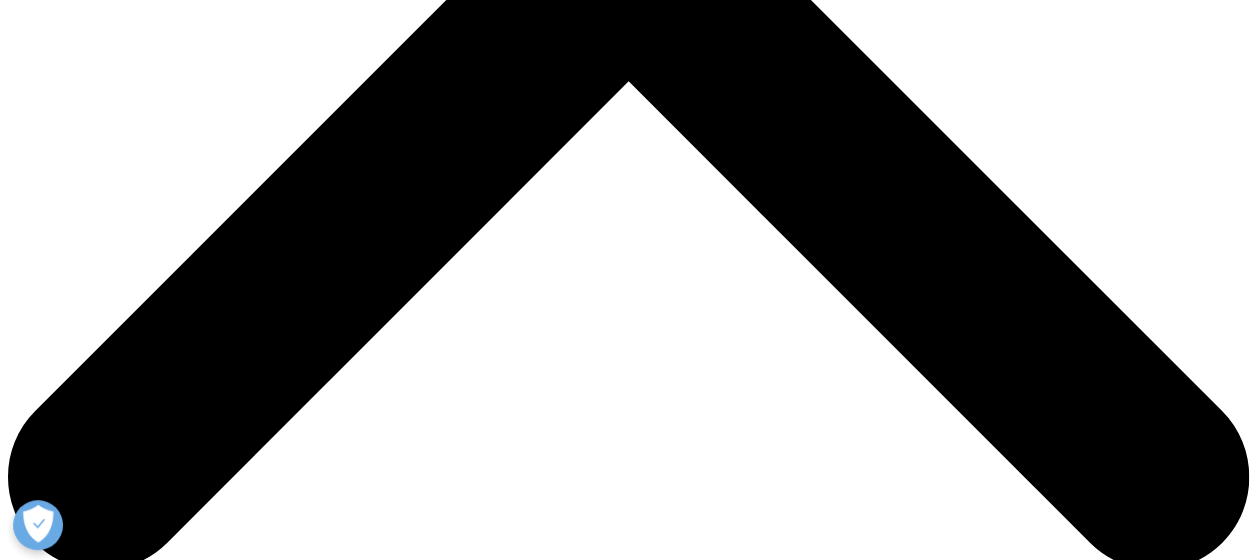 click on "Ich akzeptiere" at bounding box center (57, 23078) 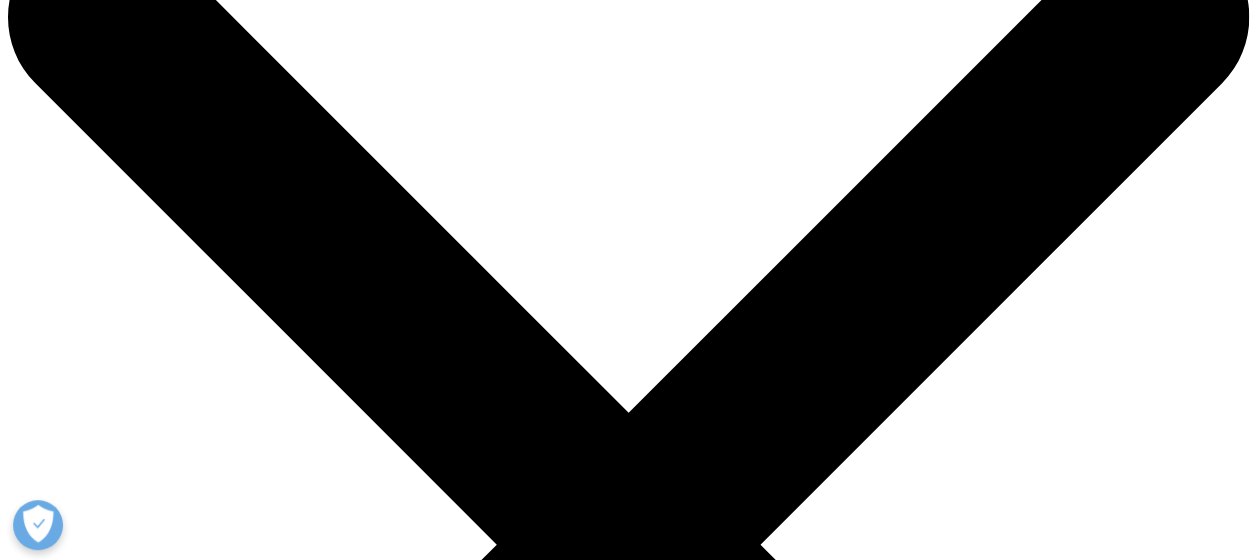 scroll, scrollTop: 0, scrollLeft: 0, axis: both 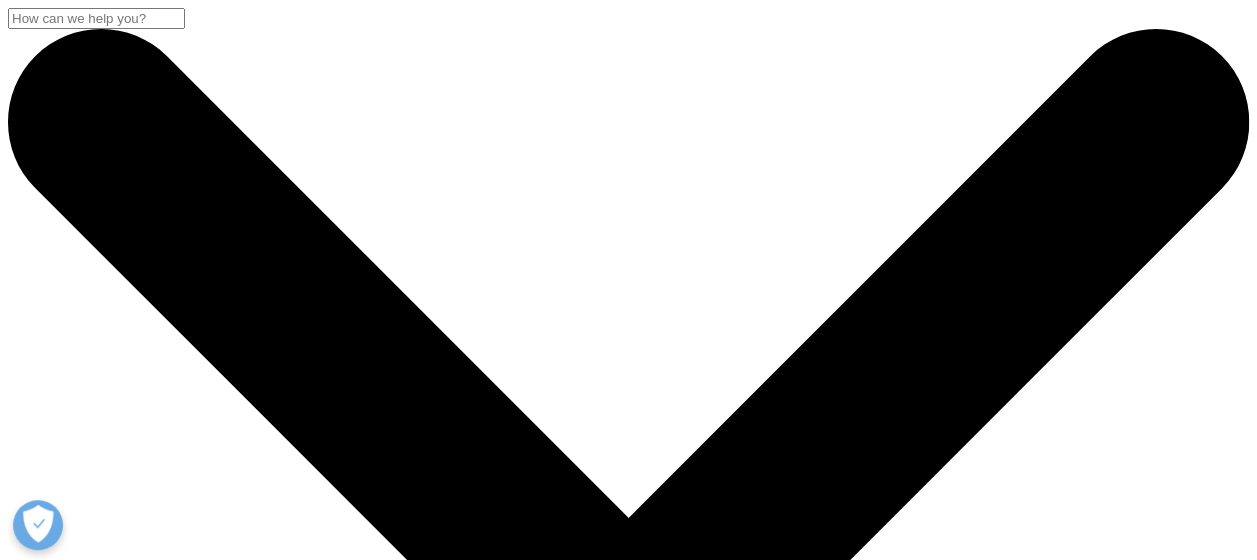 click on "Solutions
quick find a capability
Clear Search Loading
SOLUTIONS
Research & Development" at bounding box center (628, 8991) 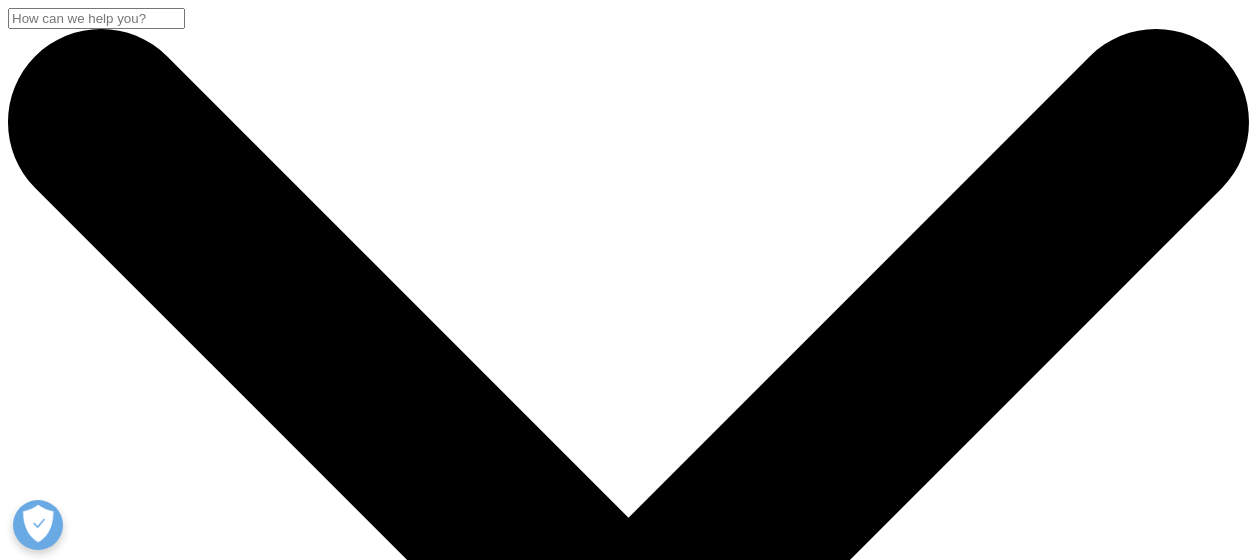scroll, scrollTop: 0, scrollLeft: 0, axis: both 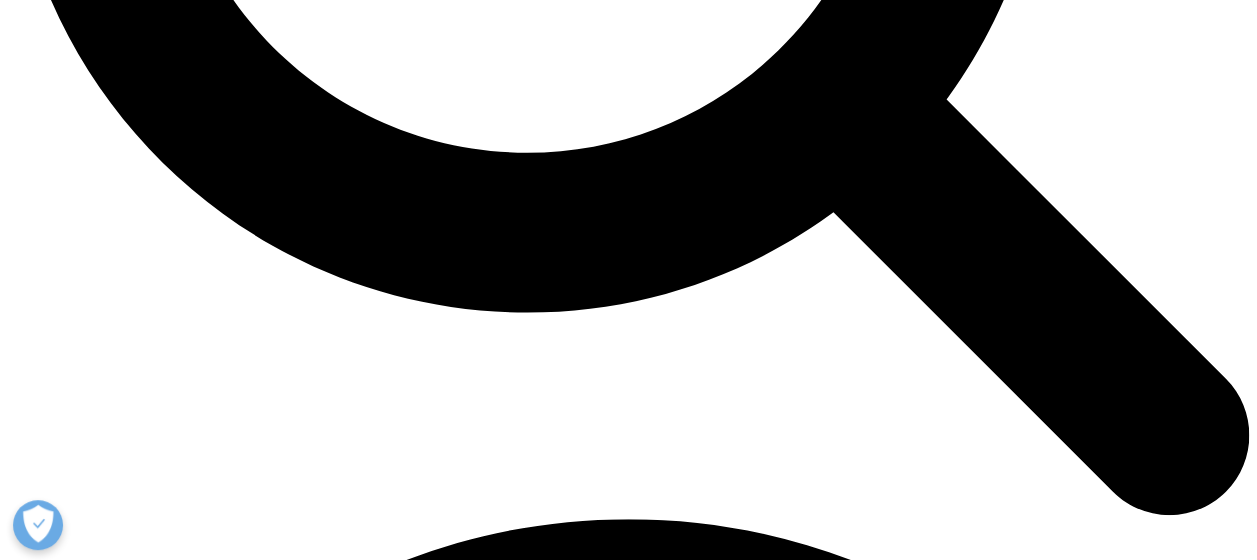 click on "Media" at bounding box center (26, 21807) 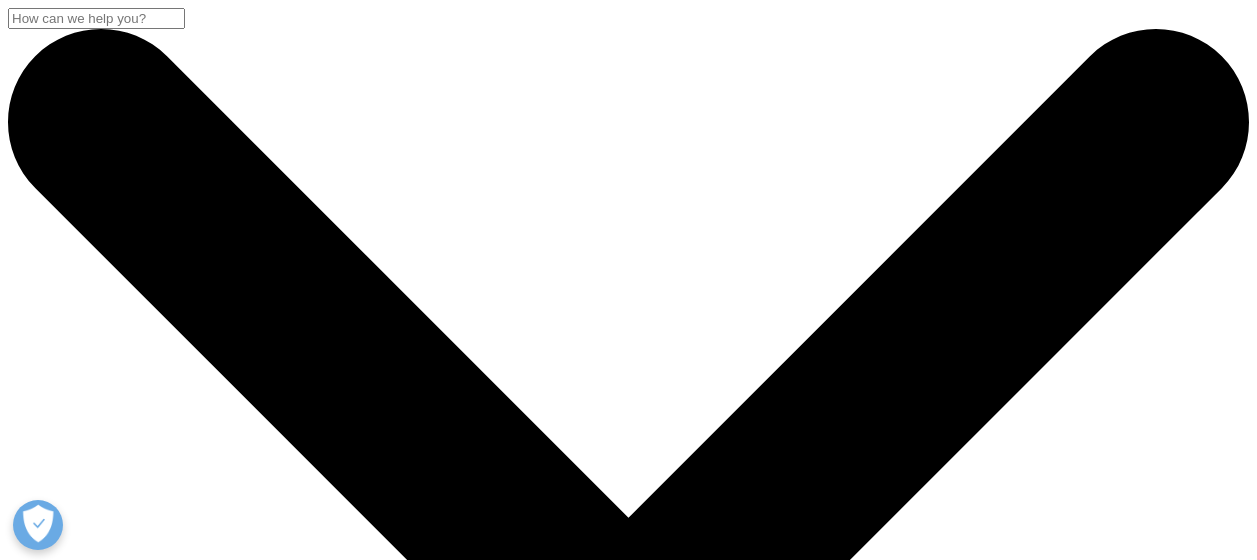 scroll, scrollTop: 0, scrollLeft: 0, axis: both 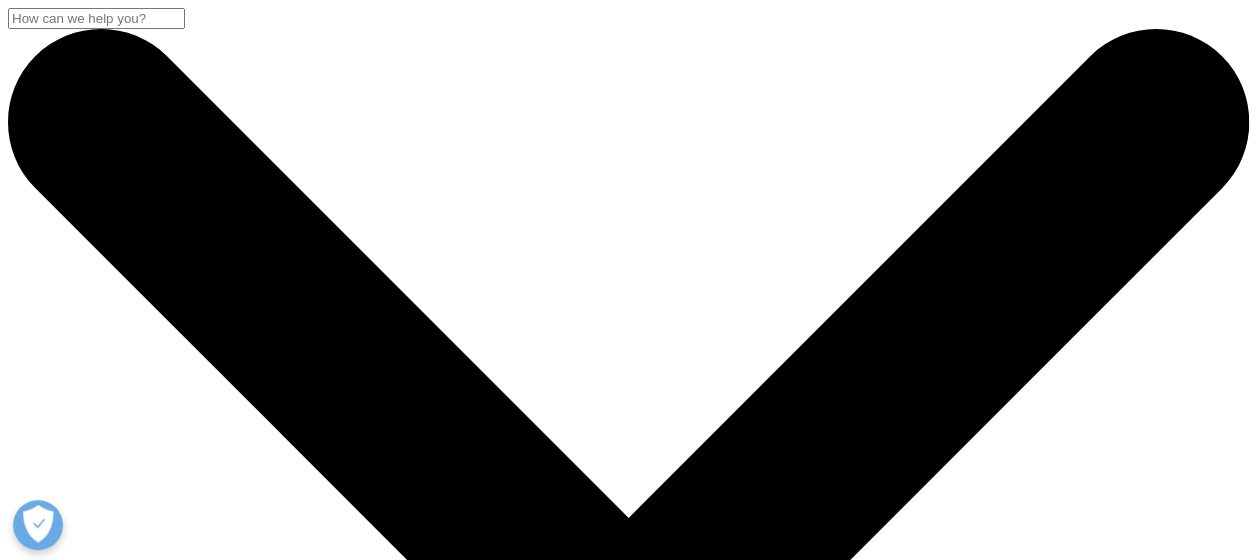 click on "Industry Analyst Reports" at bounding box center (403, 13159) 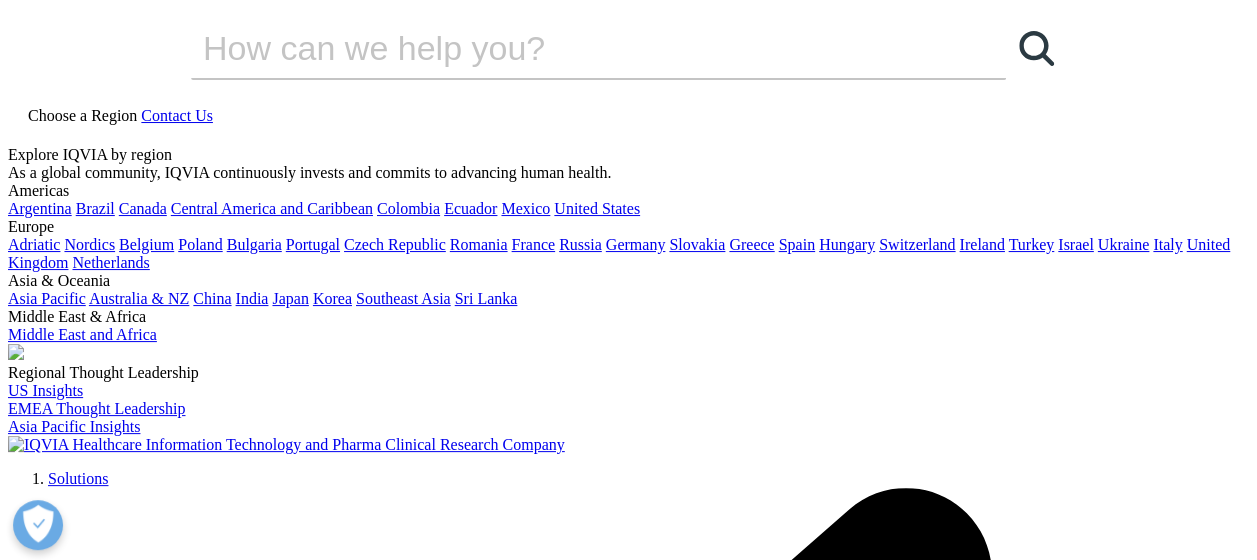 click on "OK" at bounding box center (25, 22900) 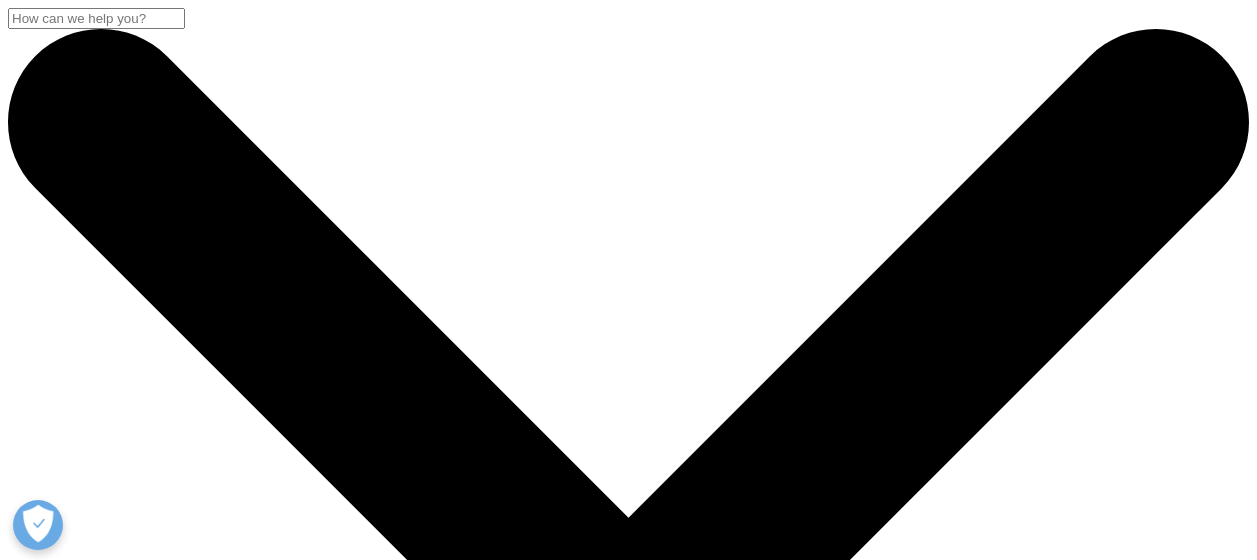scroll, scrollTop: 800, scrollLeft: 0, axis: vertical 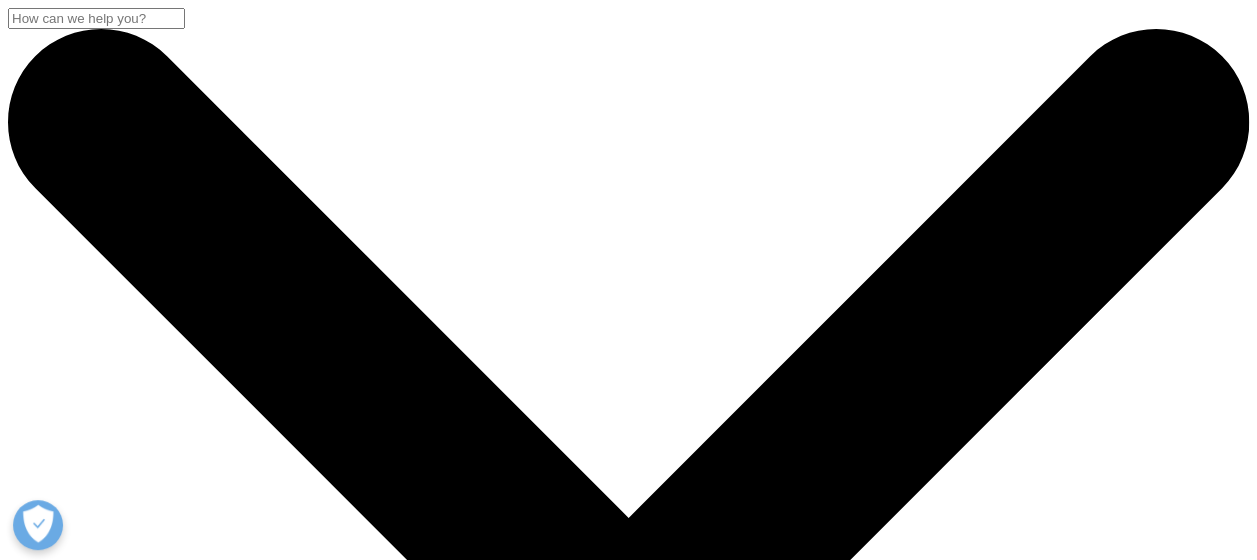 click on "READ MORE" at bounding box center (648, 12259) 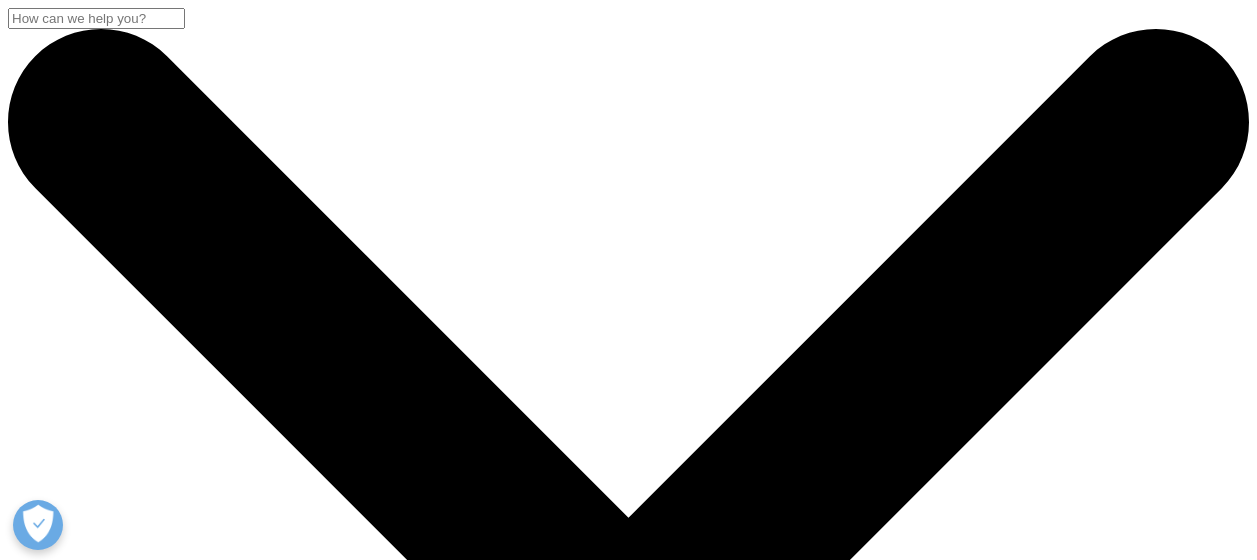 scroll, scrollTop: 0, scrollLeft: 0, axis: both 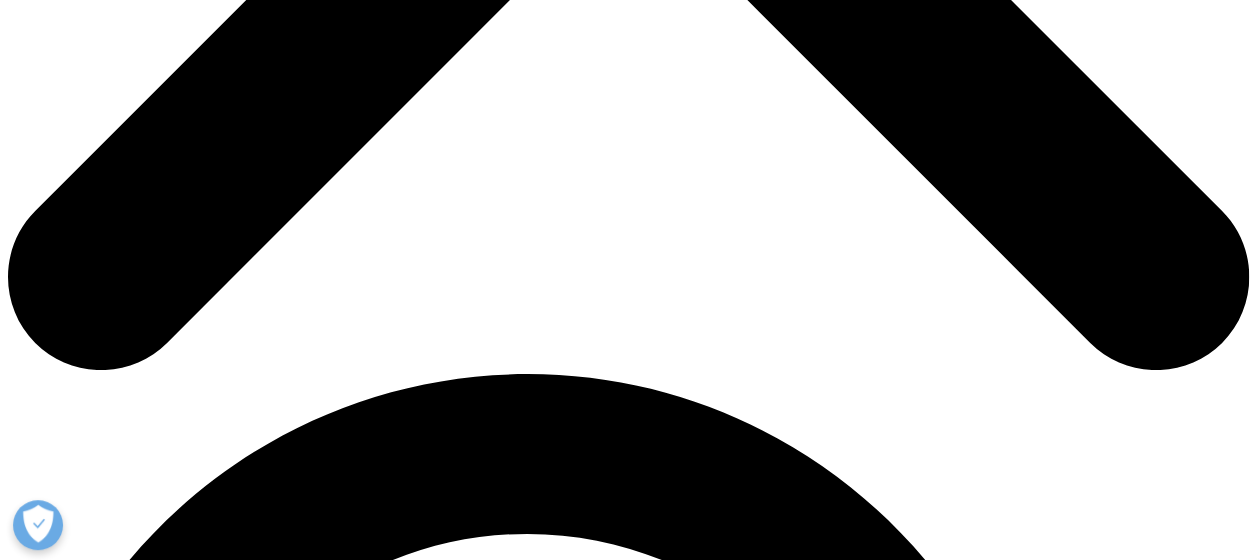 click on "First Name" at bounding box center (172, 21109) 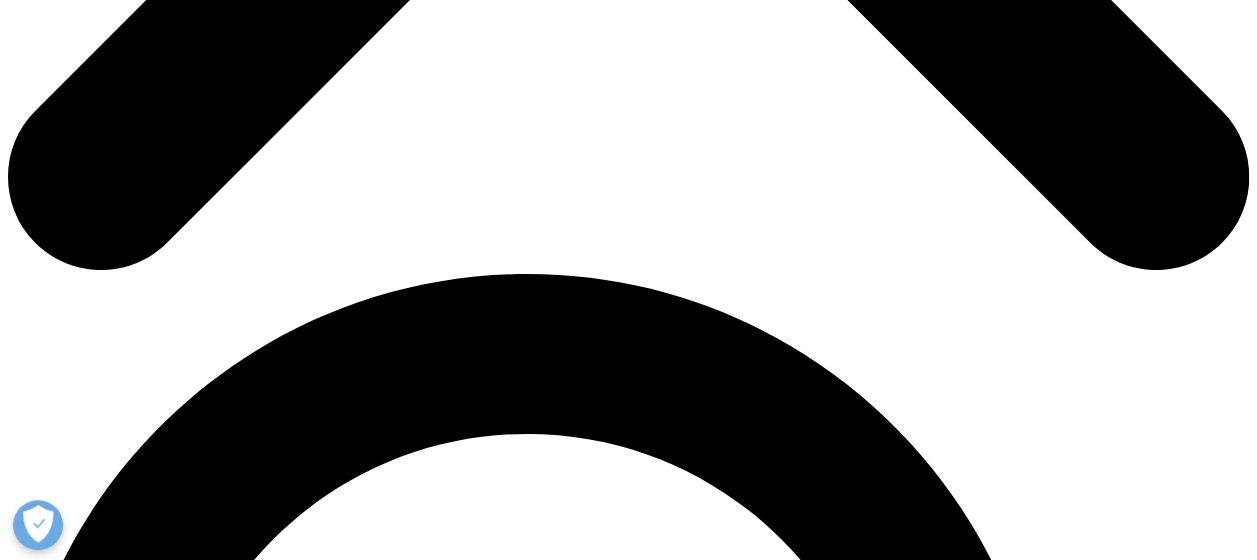 scroll, scrollTop: 1100, scrollLeft: 0, axis: vertical 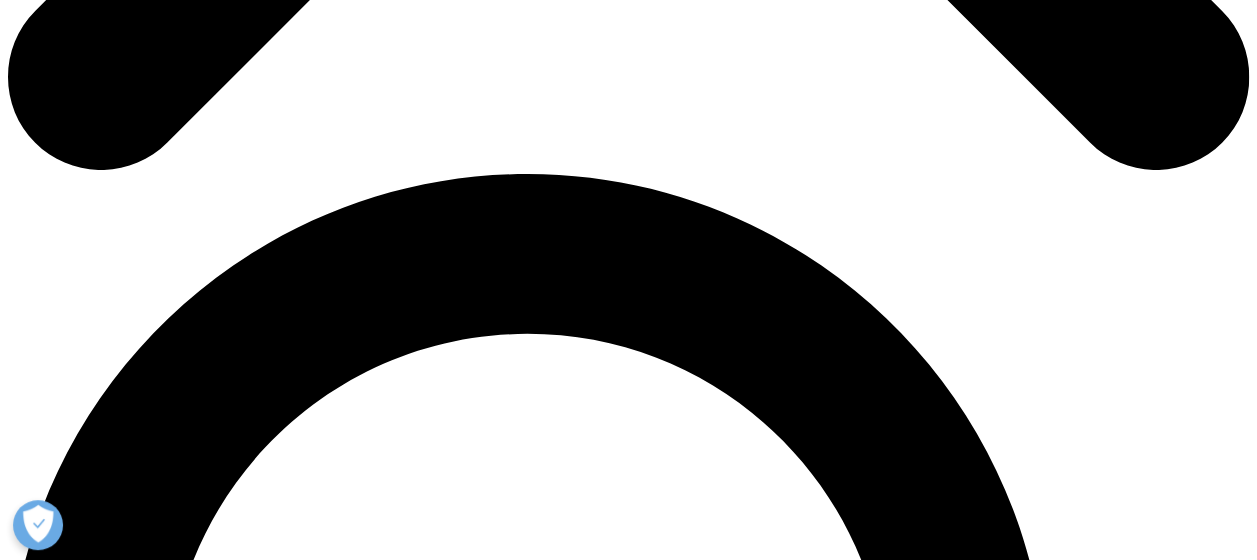 type on "senior development manager" 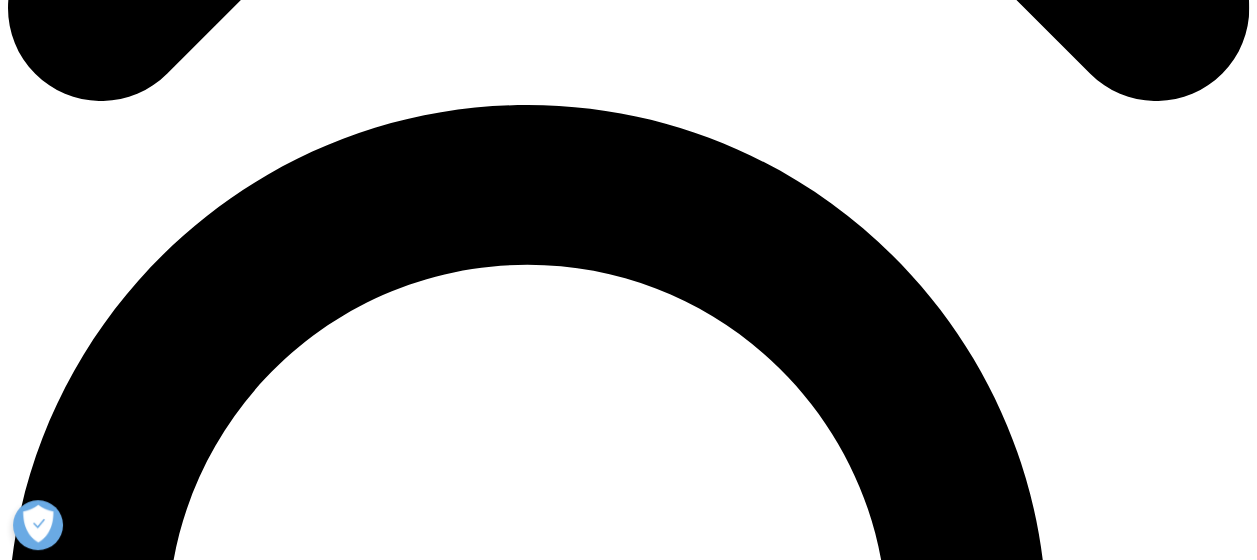 scroll, scrollTop: 1200, scrollLeft: 0, axis: vertical 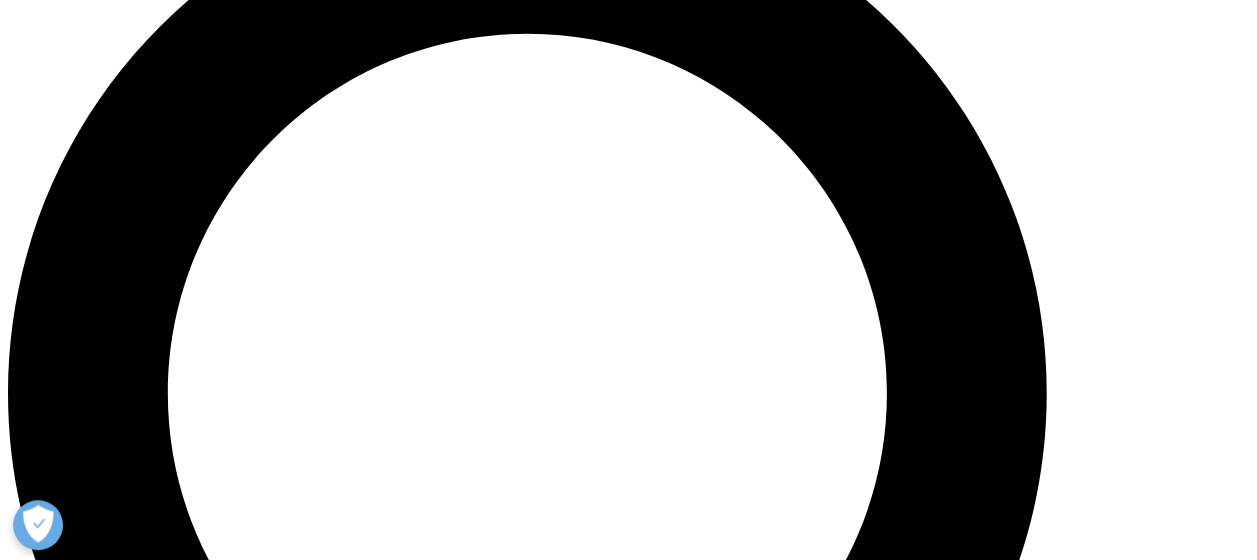 click on "Submit" at bounding box center (36, 28065) 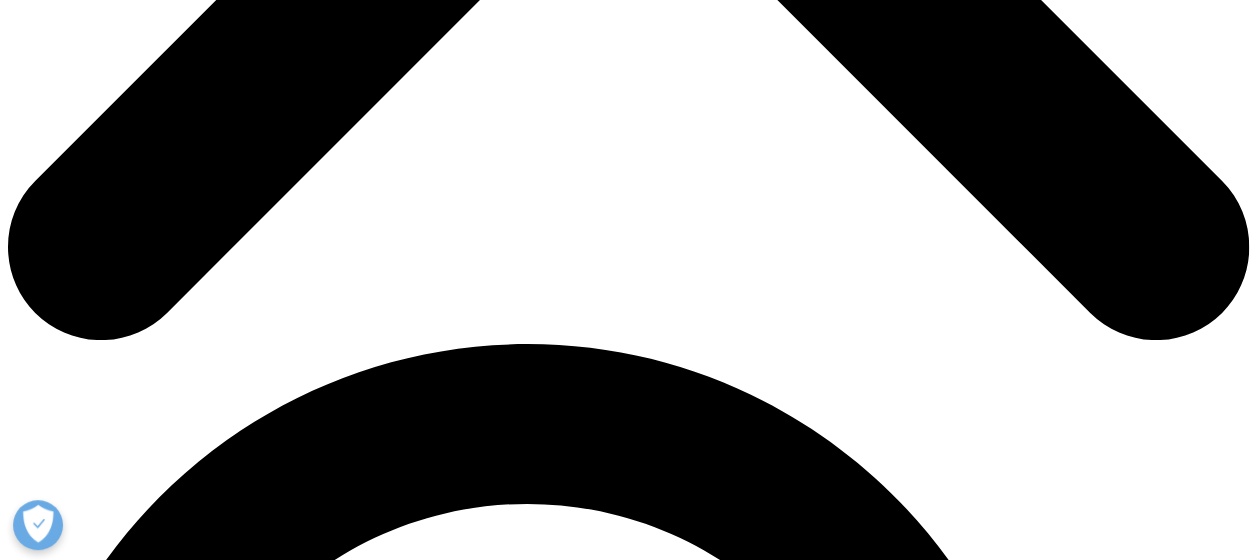 scroll, scrollTop: 904, scrollLeft: 0, axis: vertical 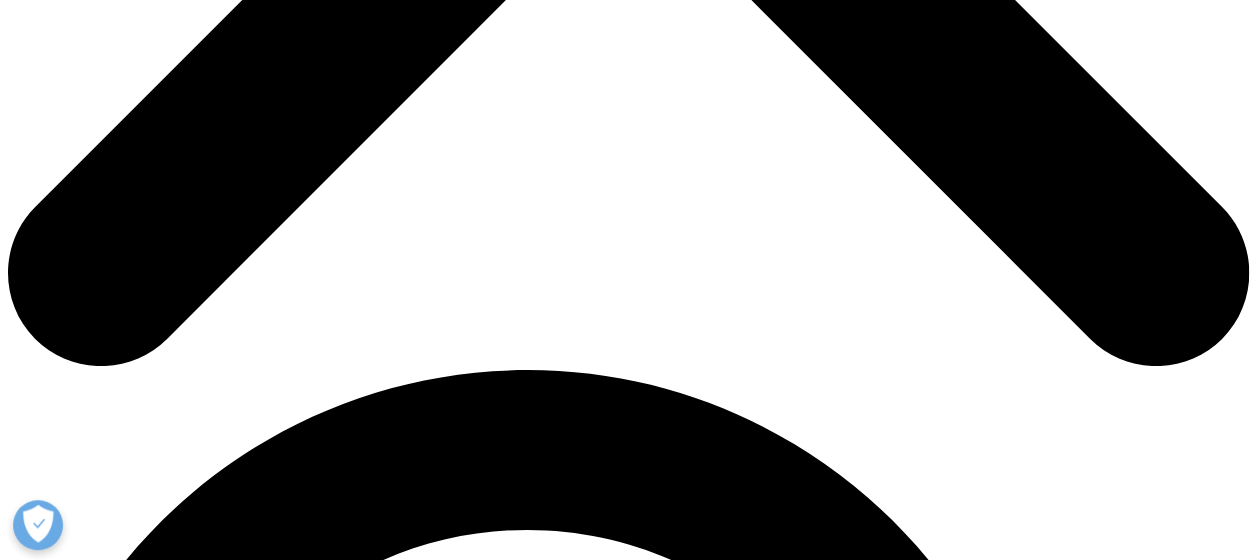 drag, startPoint x: 313, startPoint y: 72, endPoint x: 567, endPoint y: 293, distance: 336.6853 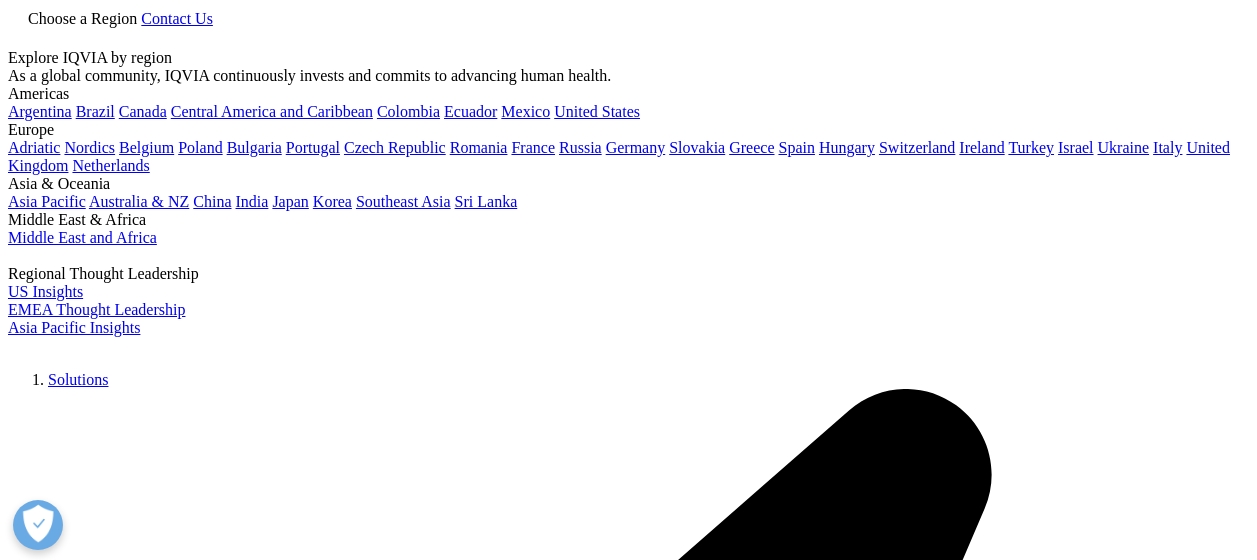 scroll, scrollTop: 400, scrollLeft: 0, axis: vertical 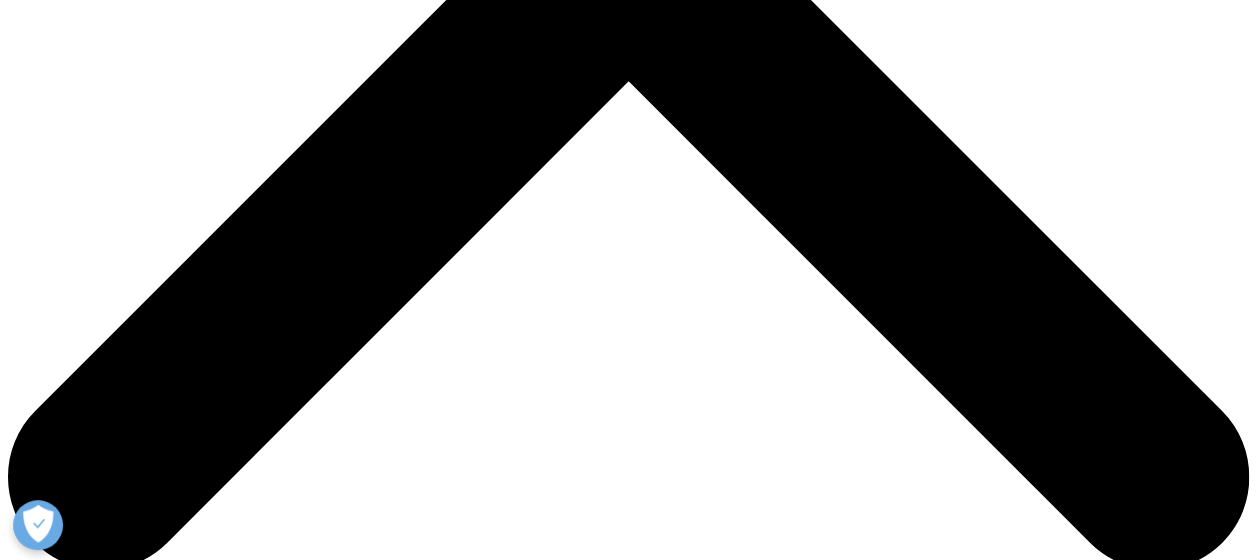 click on "Download" at bounding box center [41, 21263] 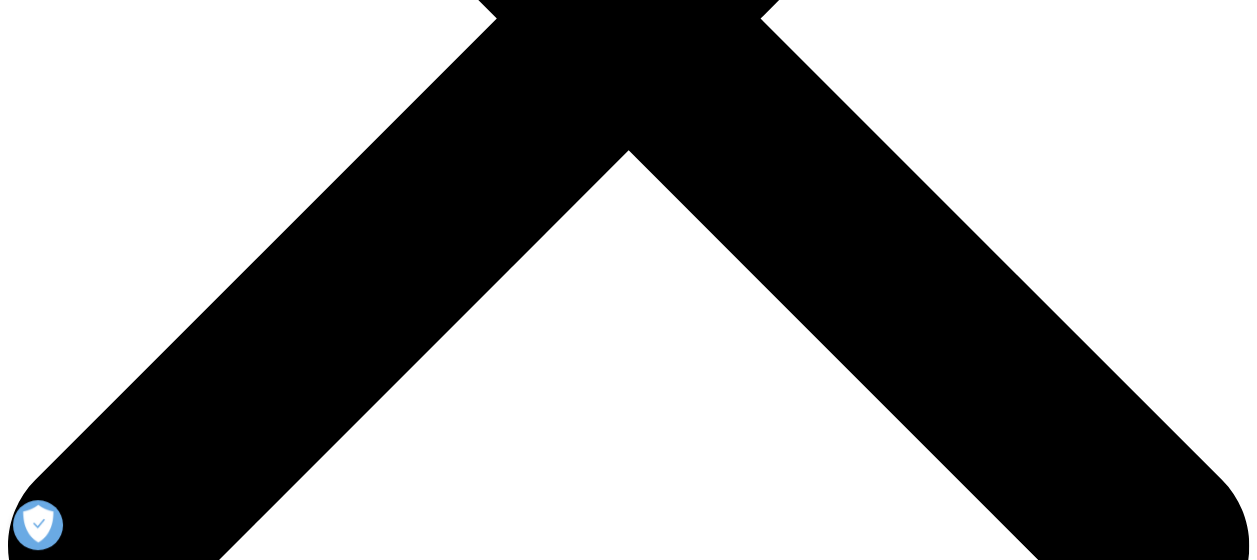 scroll, scrollTop: 600, scrollLeft: 0, axis: vertical 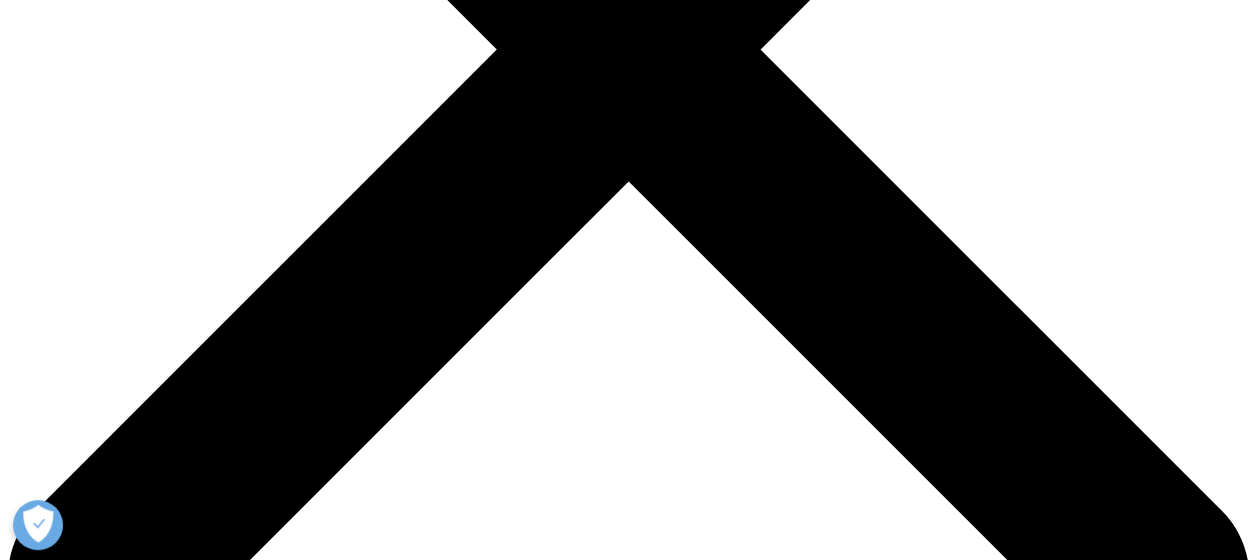 click on "Reports" at bounding box center (73, 22879) 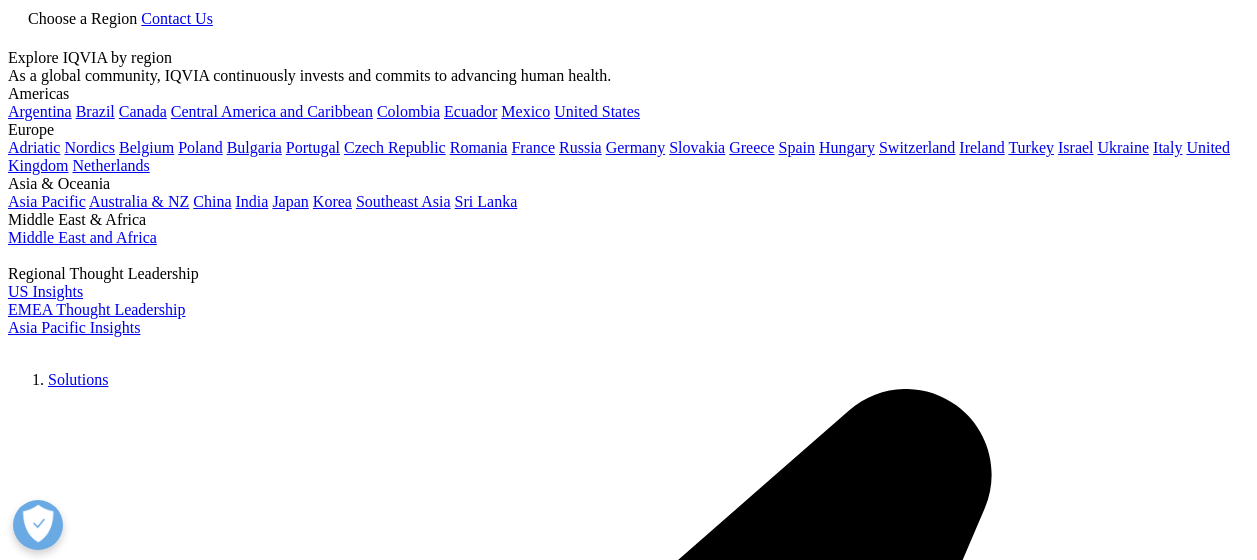 scroll, scrollTop: 400, scrollLeft: 0, axis: vertical 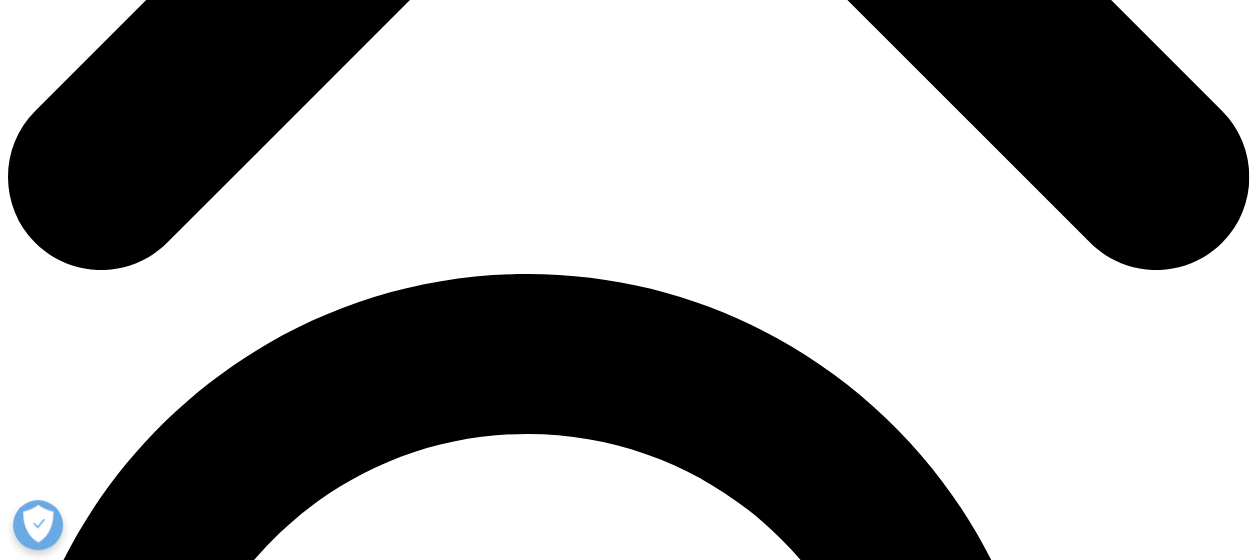 click on "The Global Use of Medicines Outlook Through 2029" at bounding box center (628, 108019) 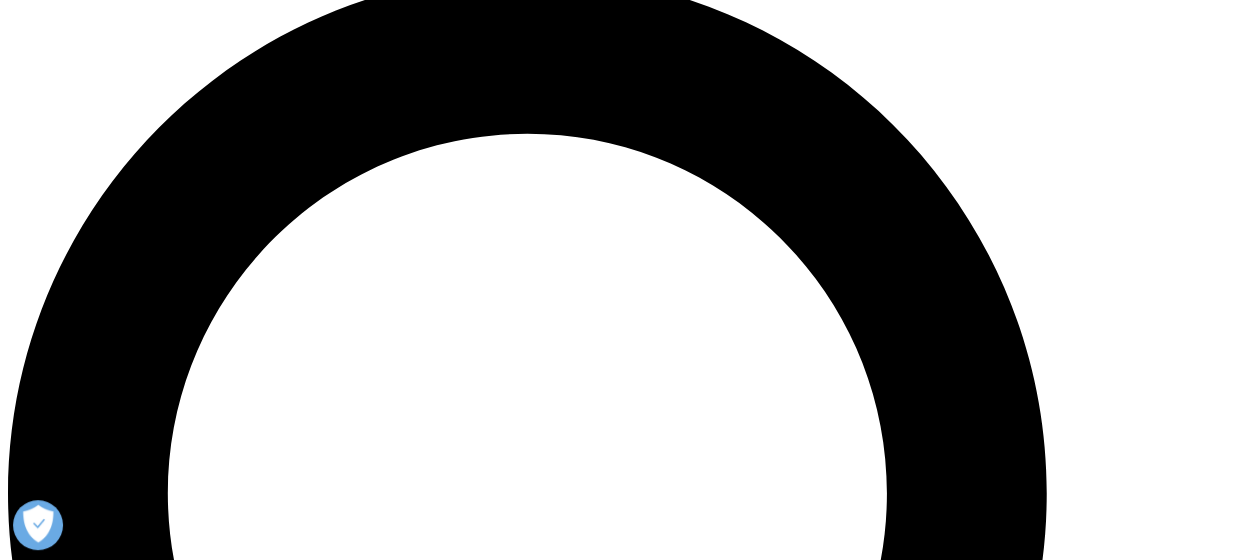 scroll, scrollTop: 1400, scrollLeft: 0, axis: vertical 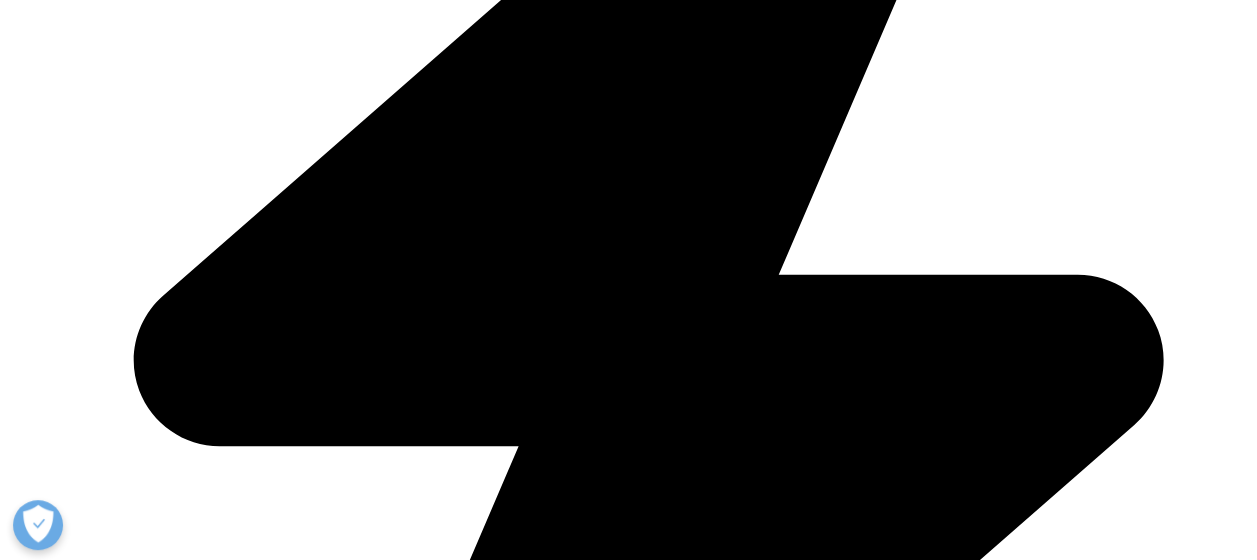 click on "Download" at bounding box center (41, 15721) 